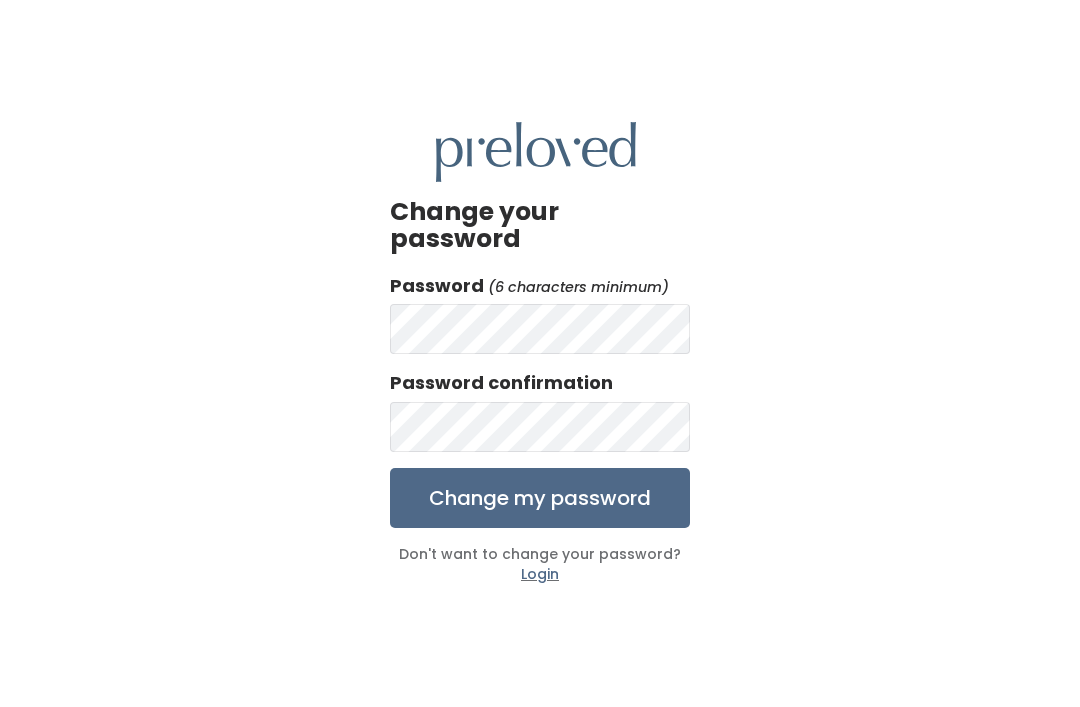 scroll, scrollTop: 0, scrollLeft: 0, axis: both 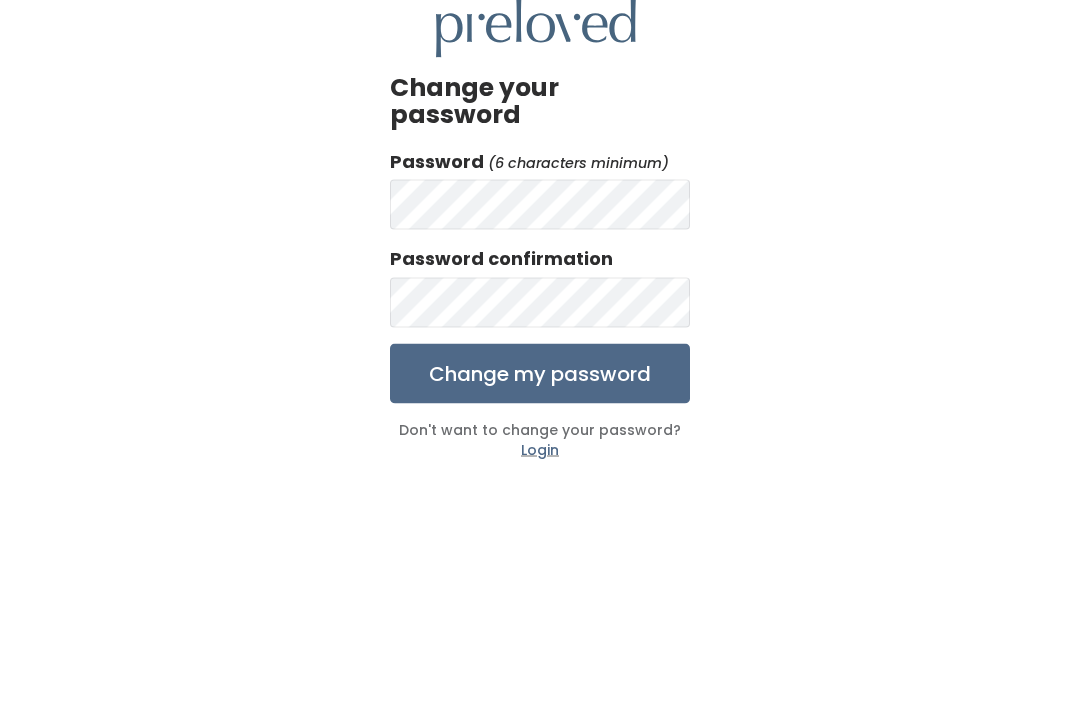 click on "Change my password" at bounding box center [540, 498] 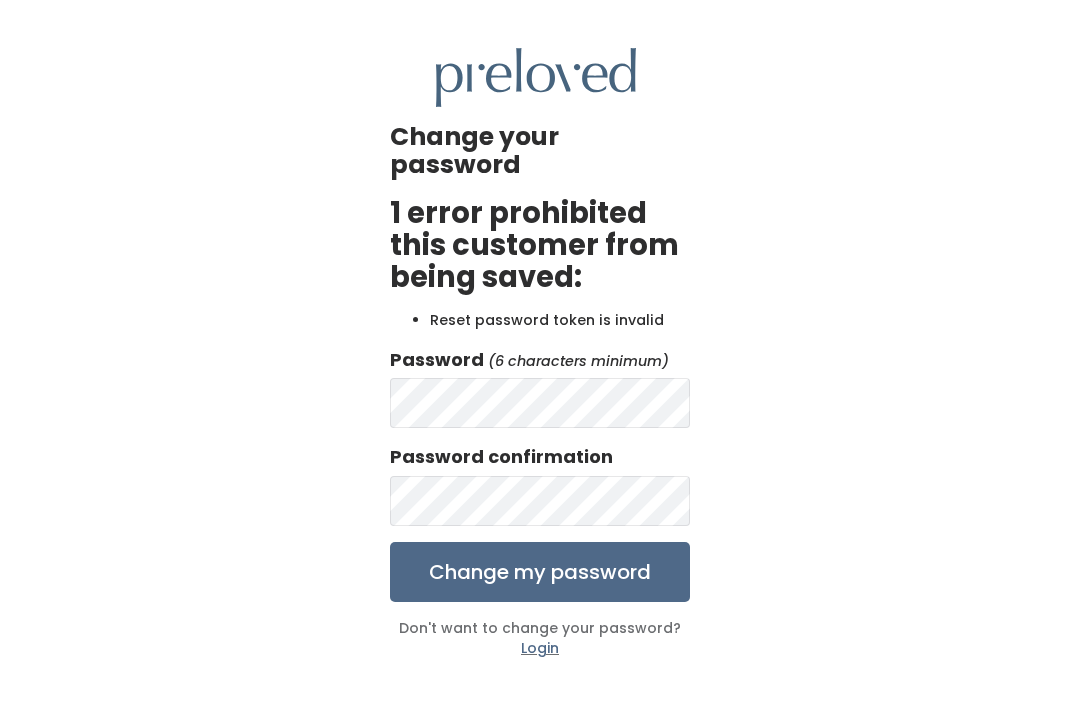 scroll, scrollTop: 0, scrollLeft: 0, axis: both 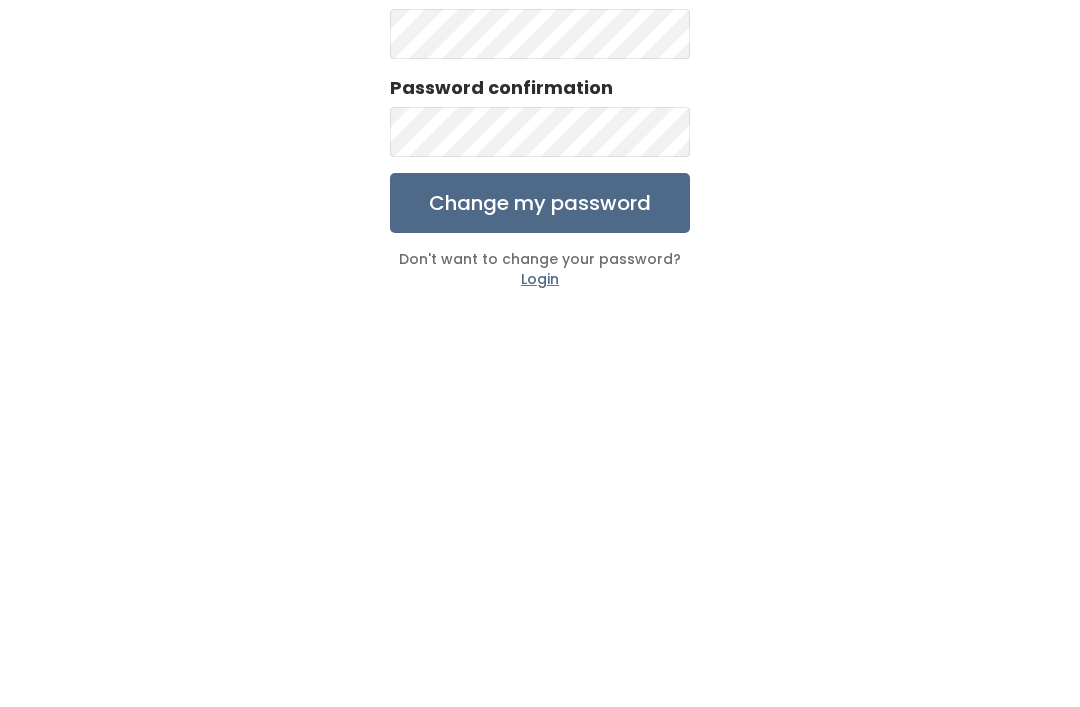 click on "Change my password" at bounding box center [540, 498] 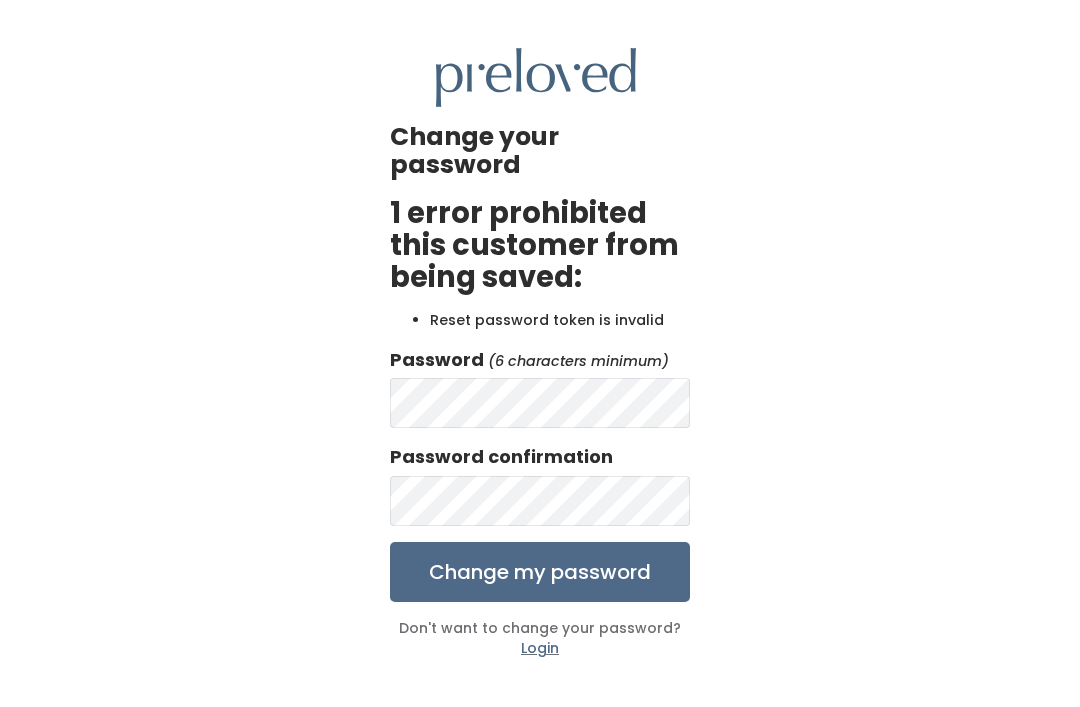 scroll, scrollTop: 0, scrollLeft: 0, axis: both 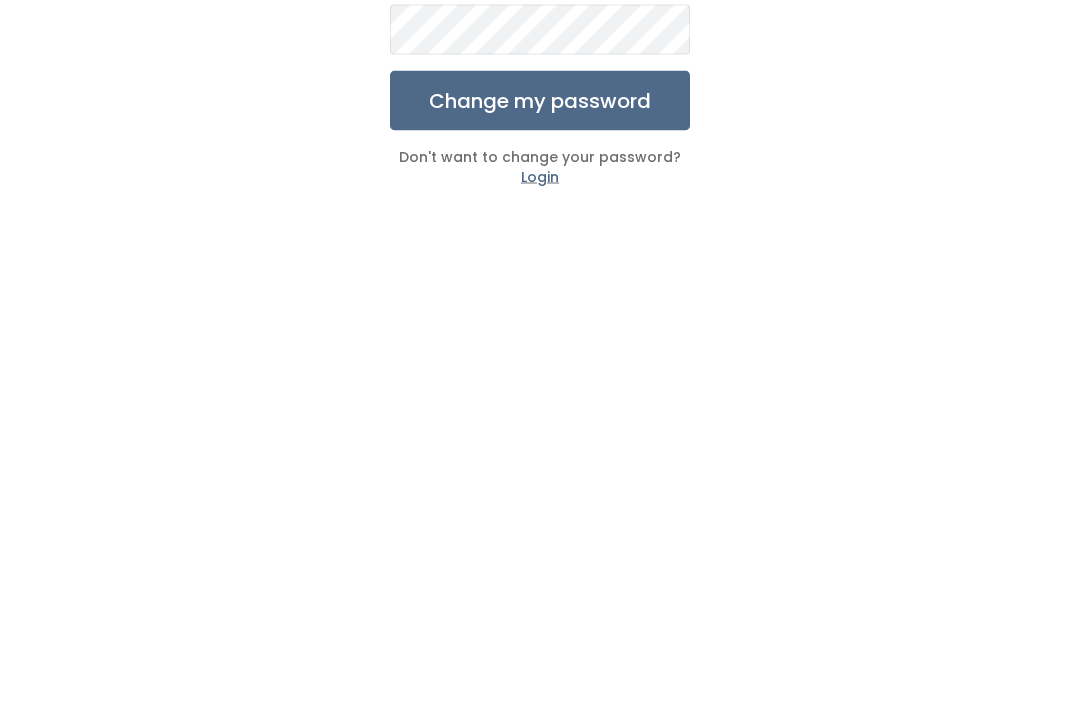 click on "Change my password" at bounding box center [540, 498] 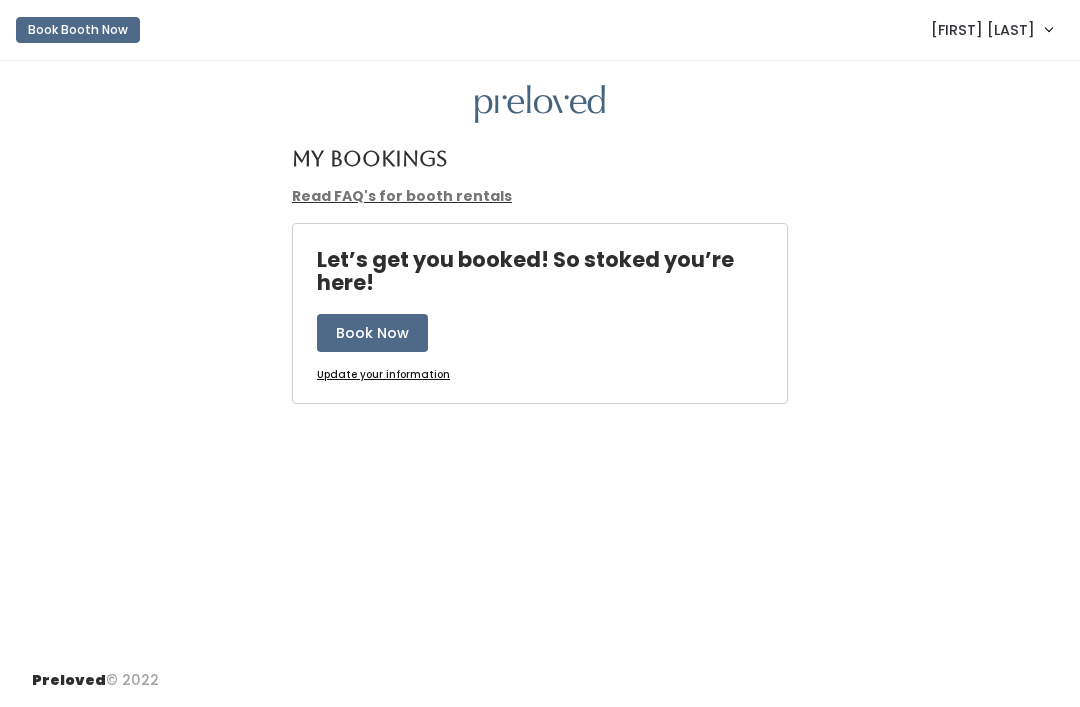 scroll, scrollTop: 0, scrollLeft: 0, axis: both 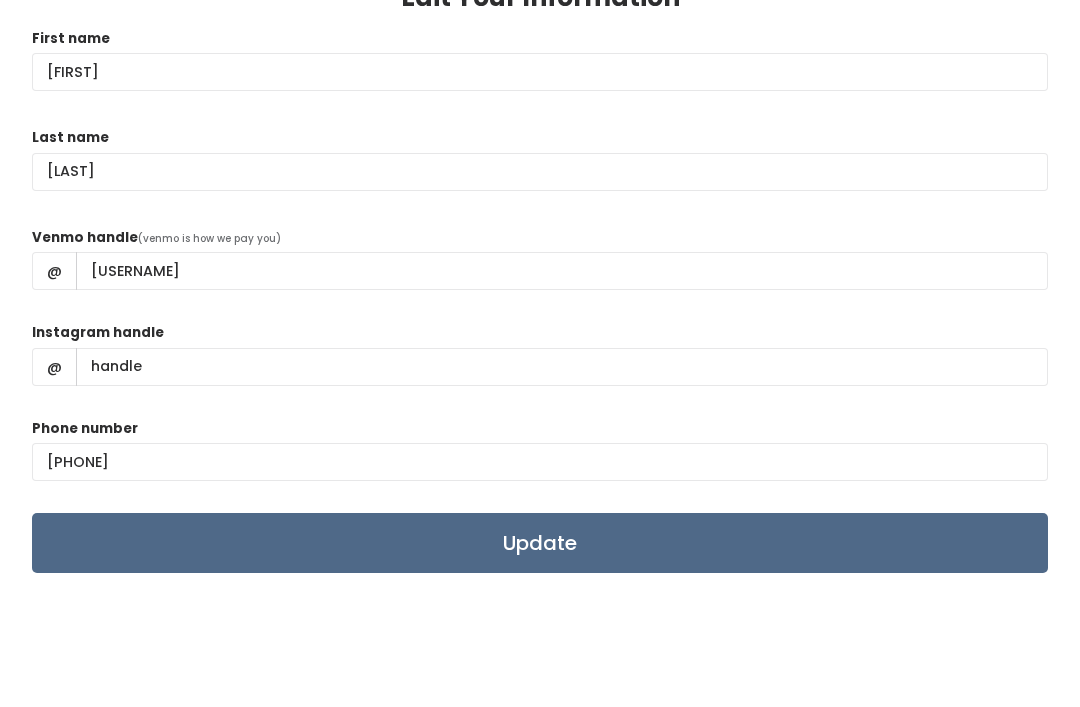click on "Update" at bounding box center [540, 543] 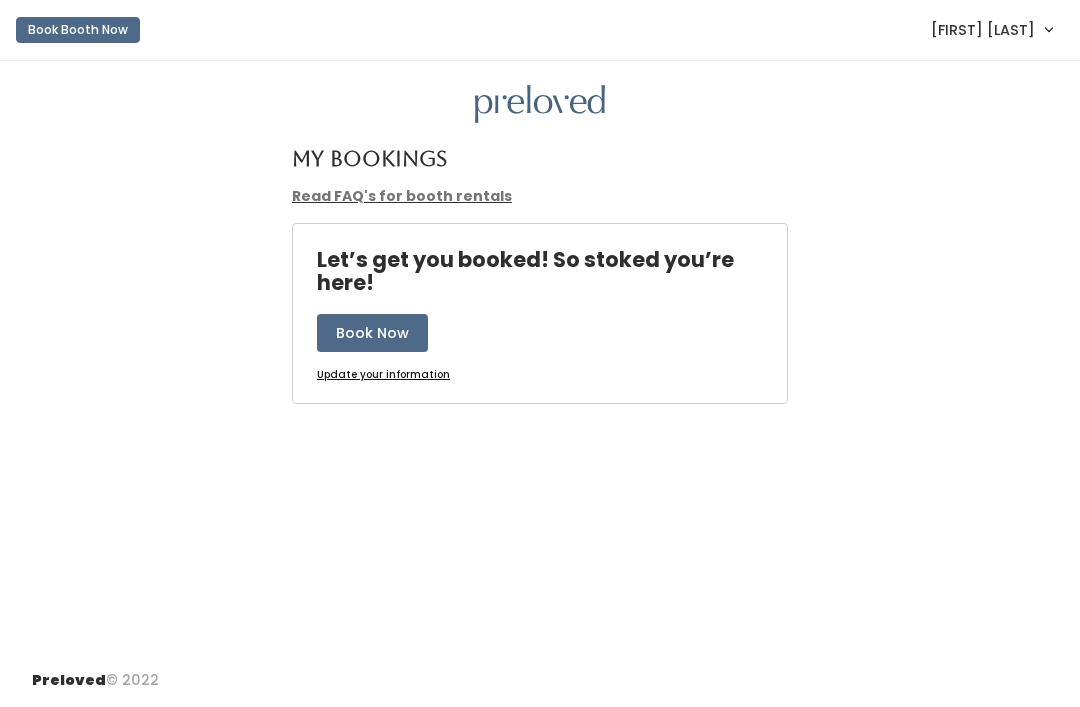 scroll, scrollTop: 0, scrollLeft: 0, axis: both 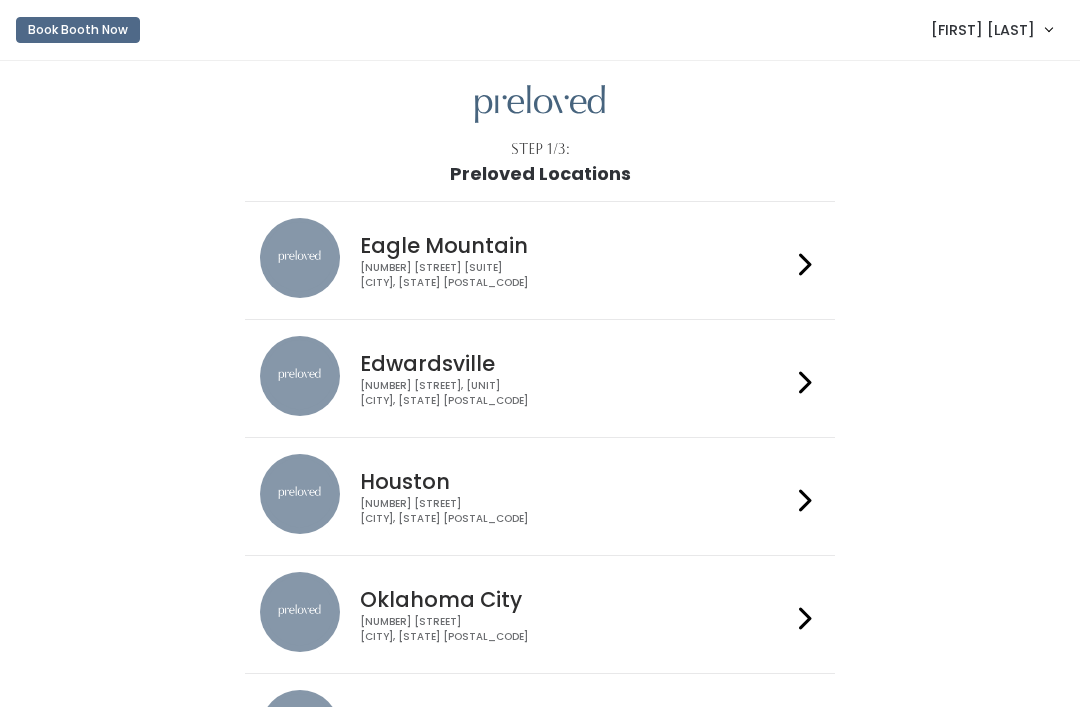 click at bounding box center (805, 496) 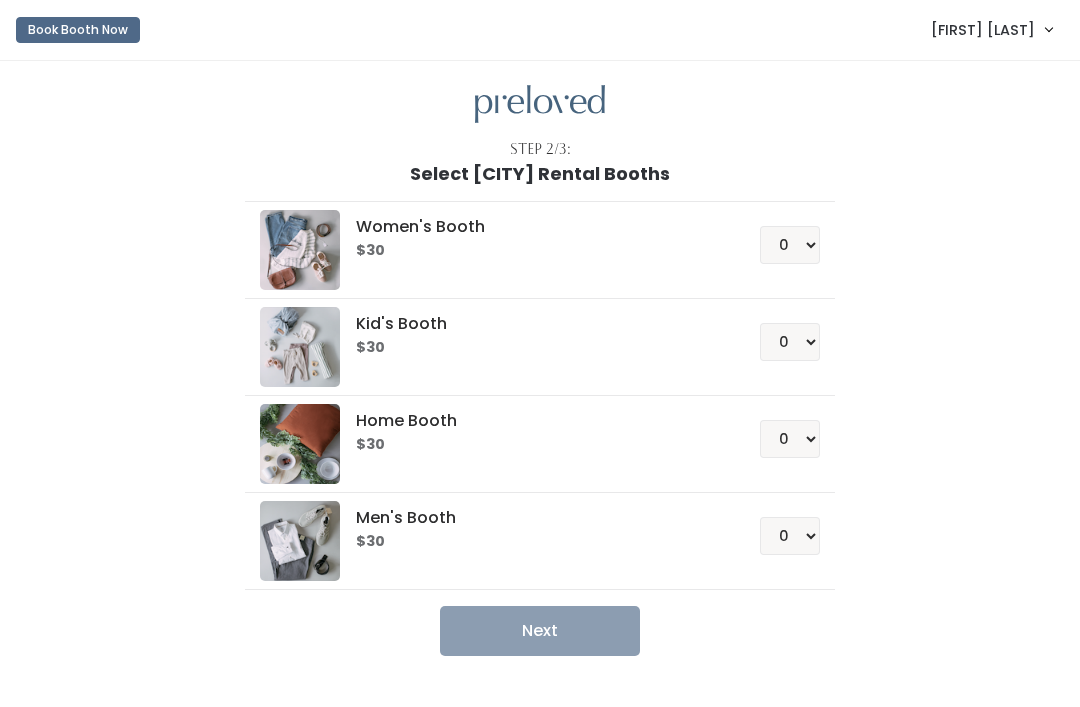 scroll, scrollTop: 0, scrollLeft: 0, axis: both 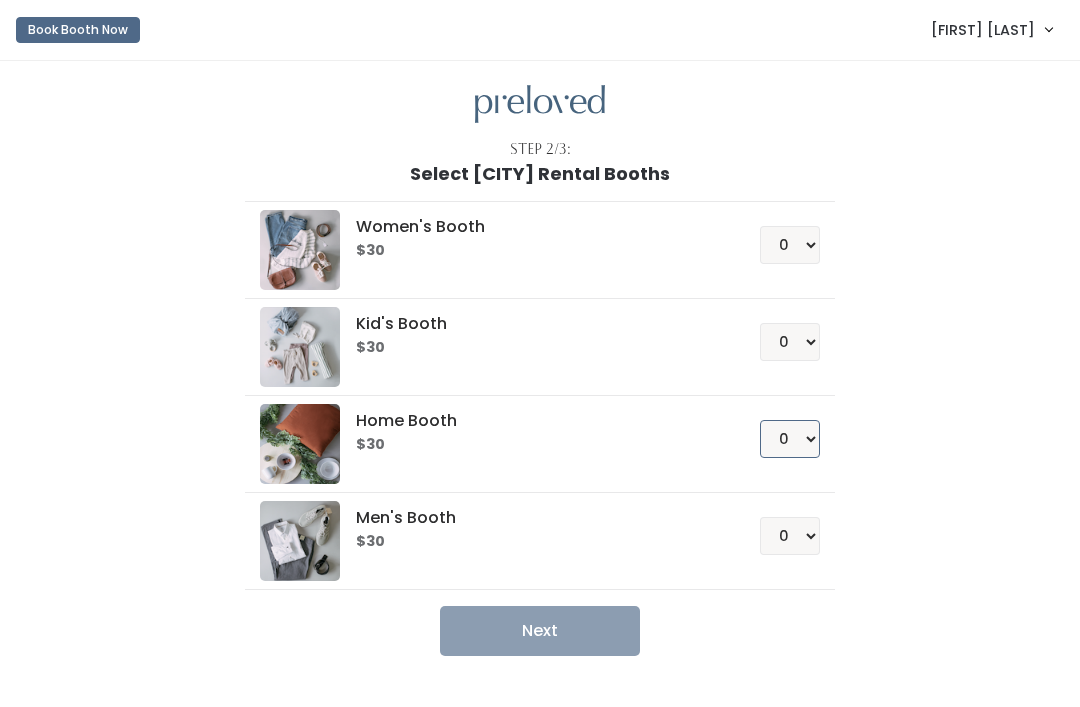 click on "0
1
2
3
4" at bounding box center [790, 439] 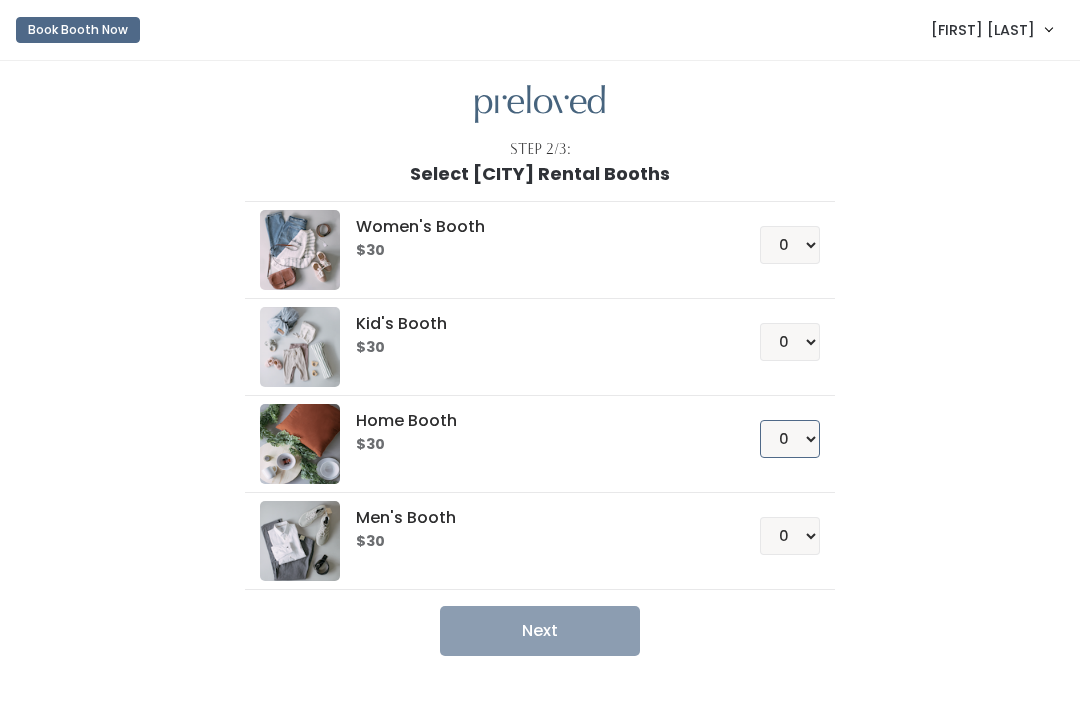 select on "1" 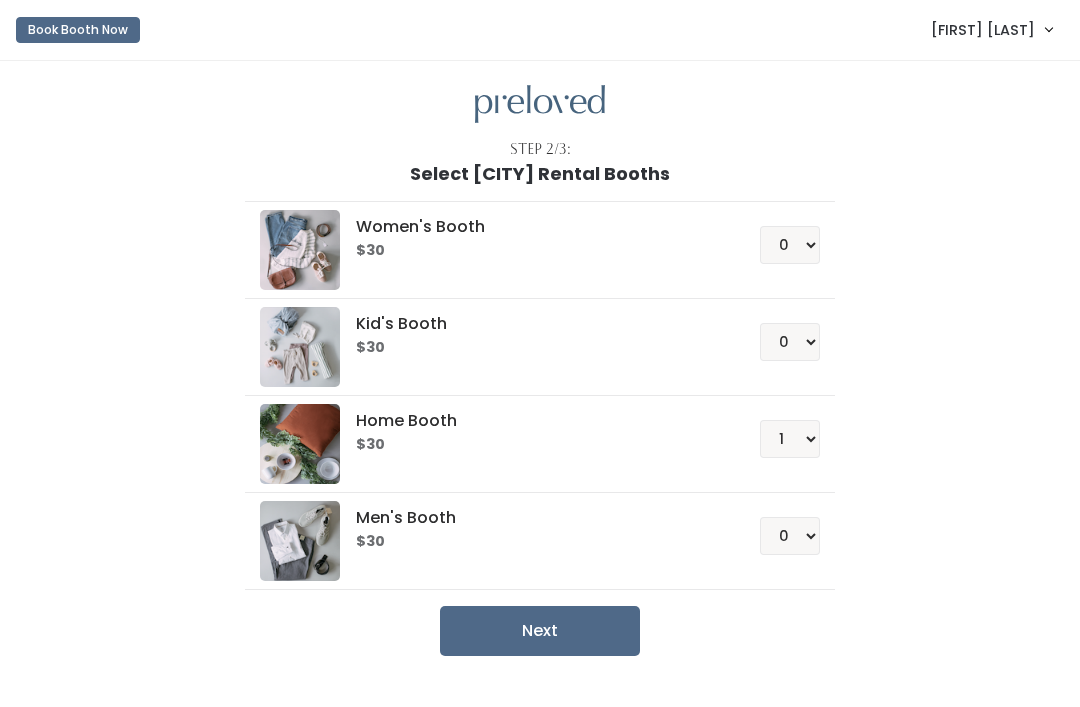 click on "Next" at bounding box center (540, 631) 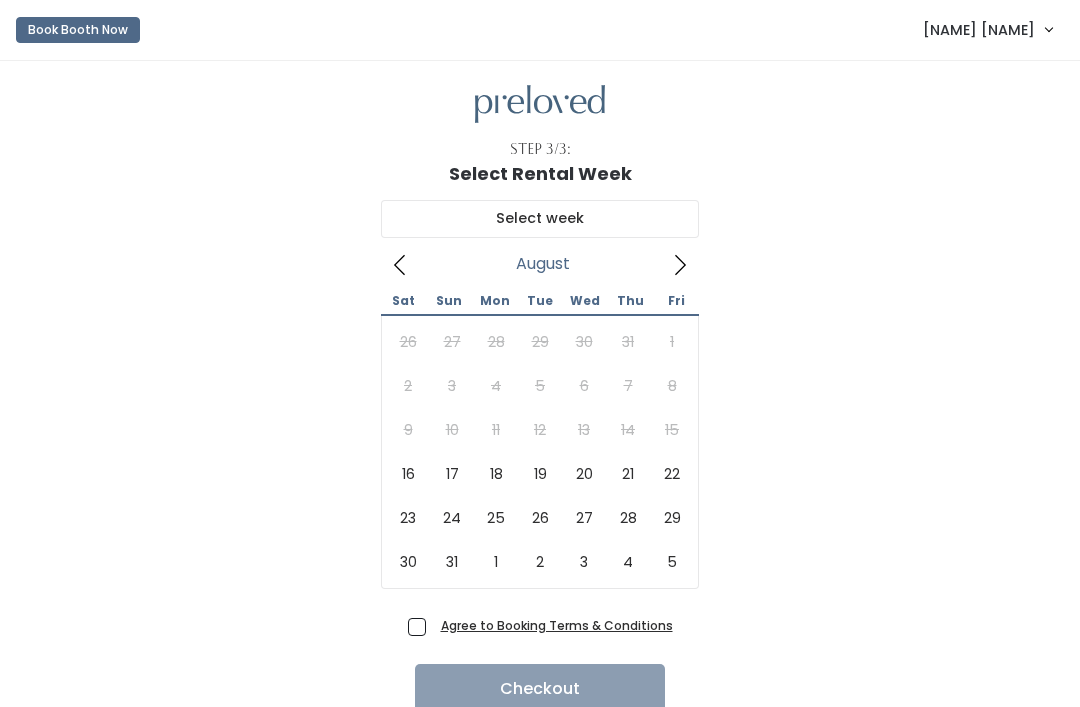 scroll, scrollTop: 0, scrollLeft: 0, axis: both 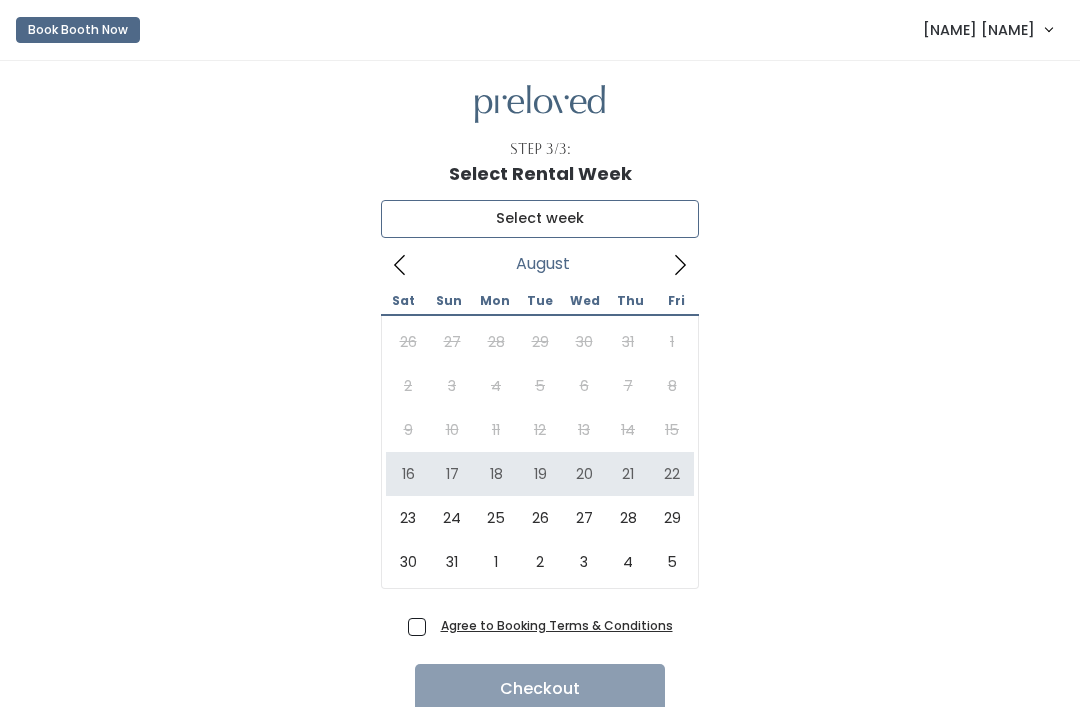type on "August 16 to August 22" 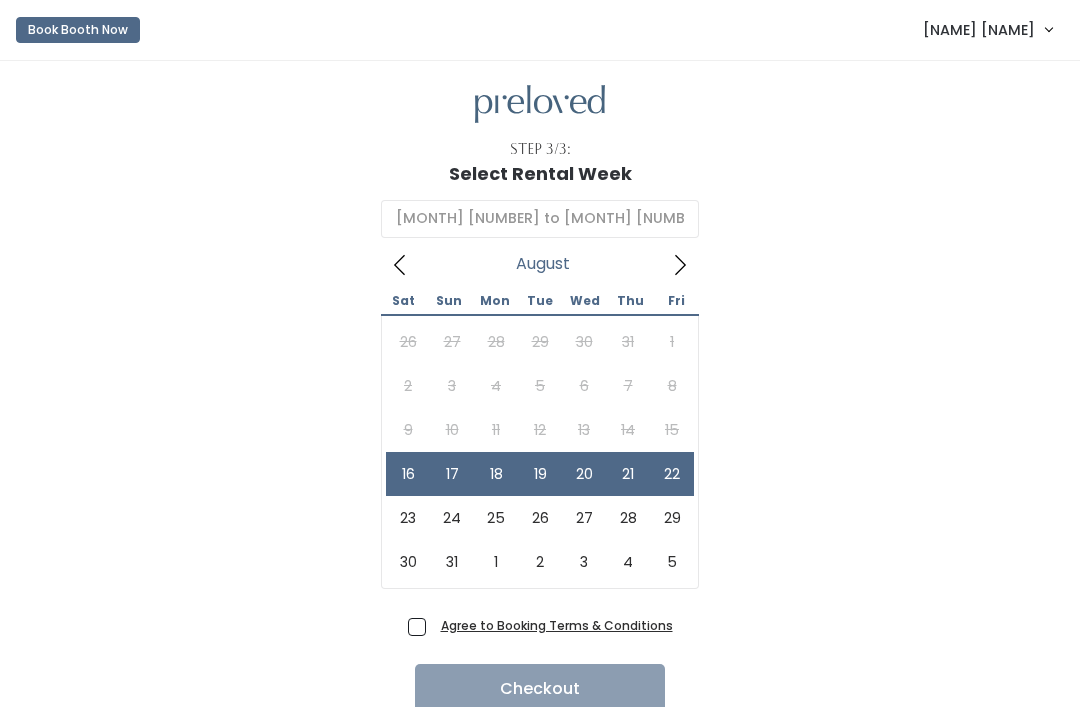 click on "Agree to Booking Terms & Conditions" at bounding box center [553, 625] 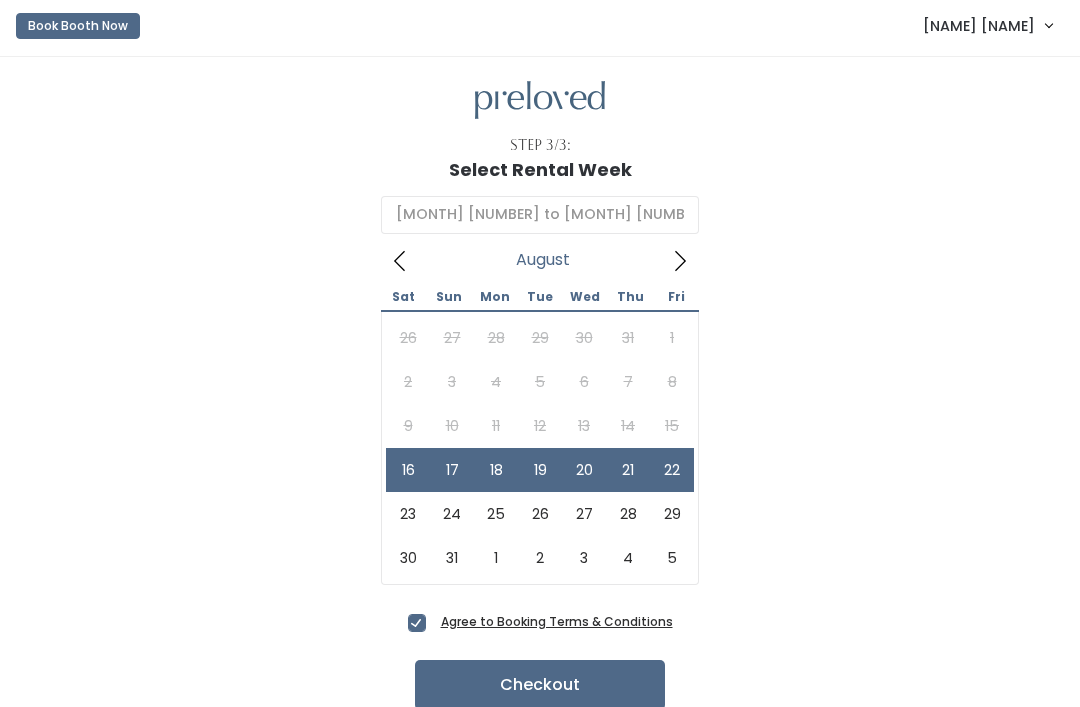 scroll, scrollTop: 19, scrollLeft: 0, axis: vertical 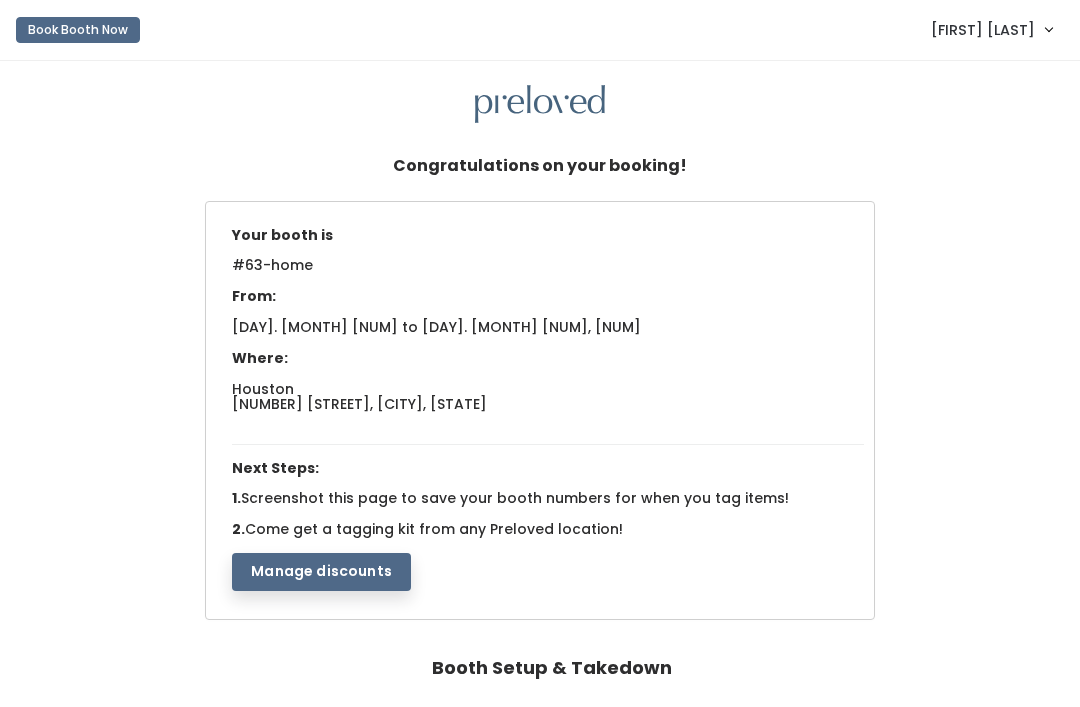 click on "Manage discounts" at bounding box center [321, 572] 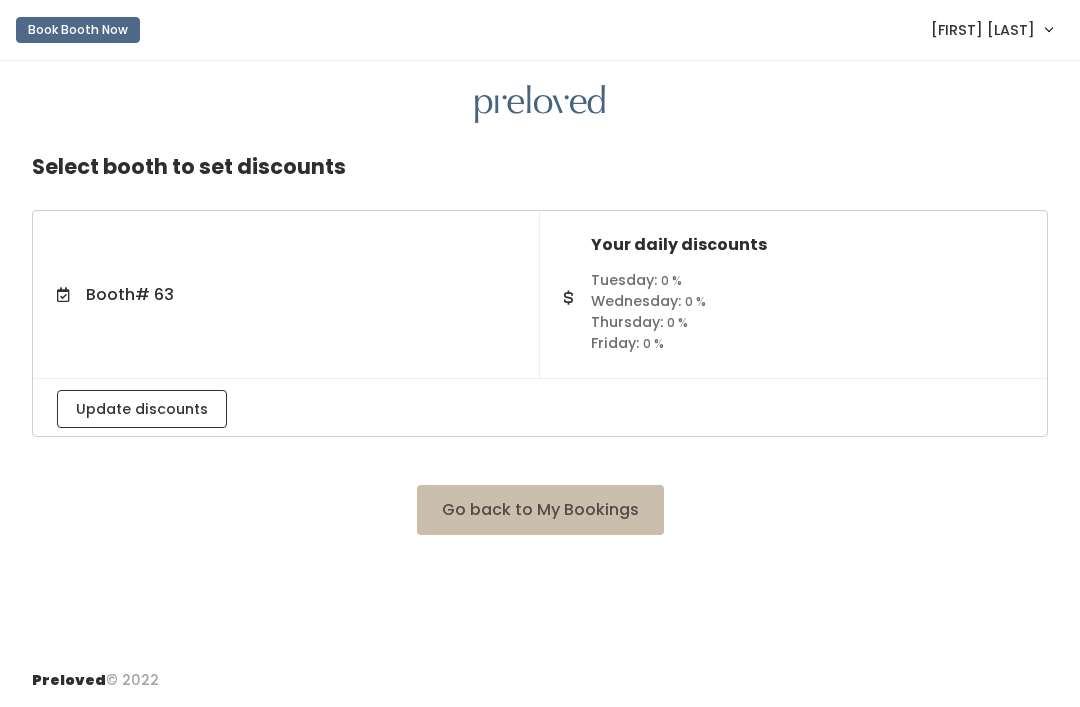scroll, scrollTop: 0, scrollLeft: 0, axis: both 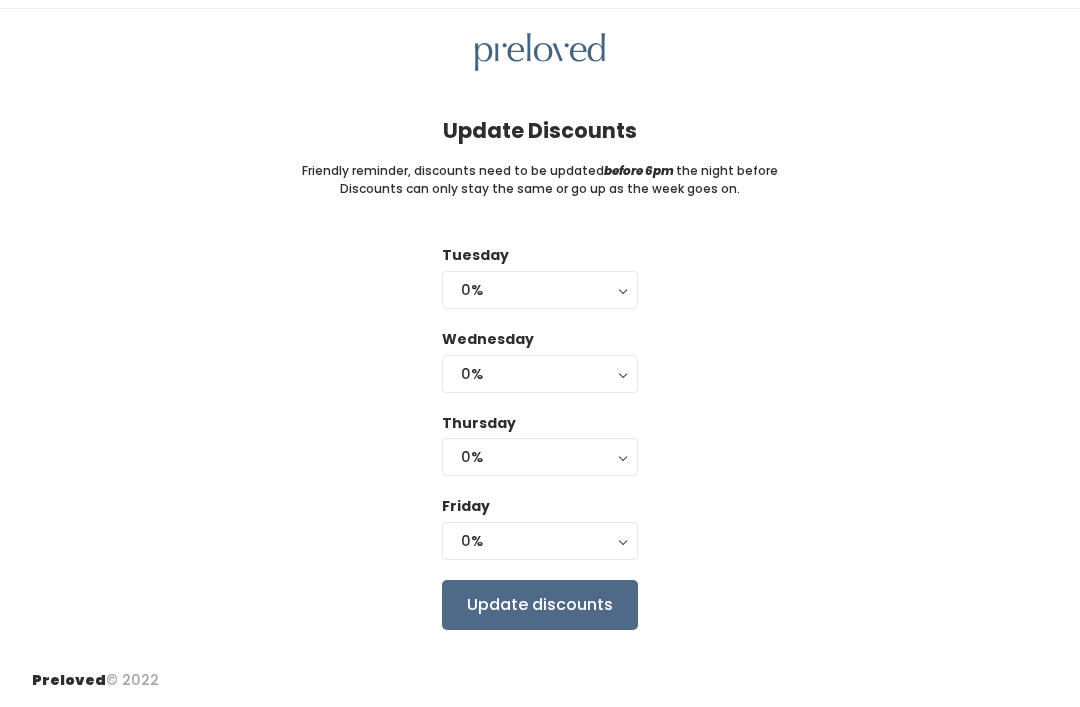 click on "0%" at bounding box center (540, 541) 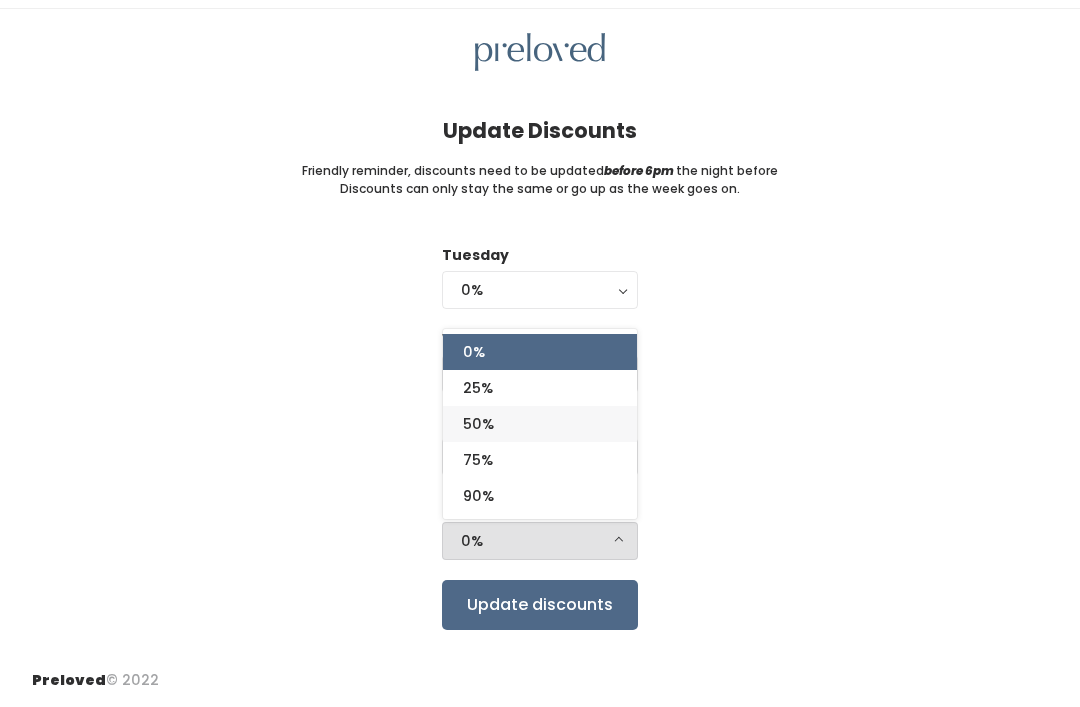 click on "50%" at bounding box center (540, 424) 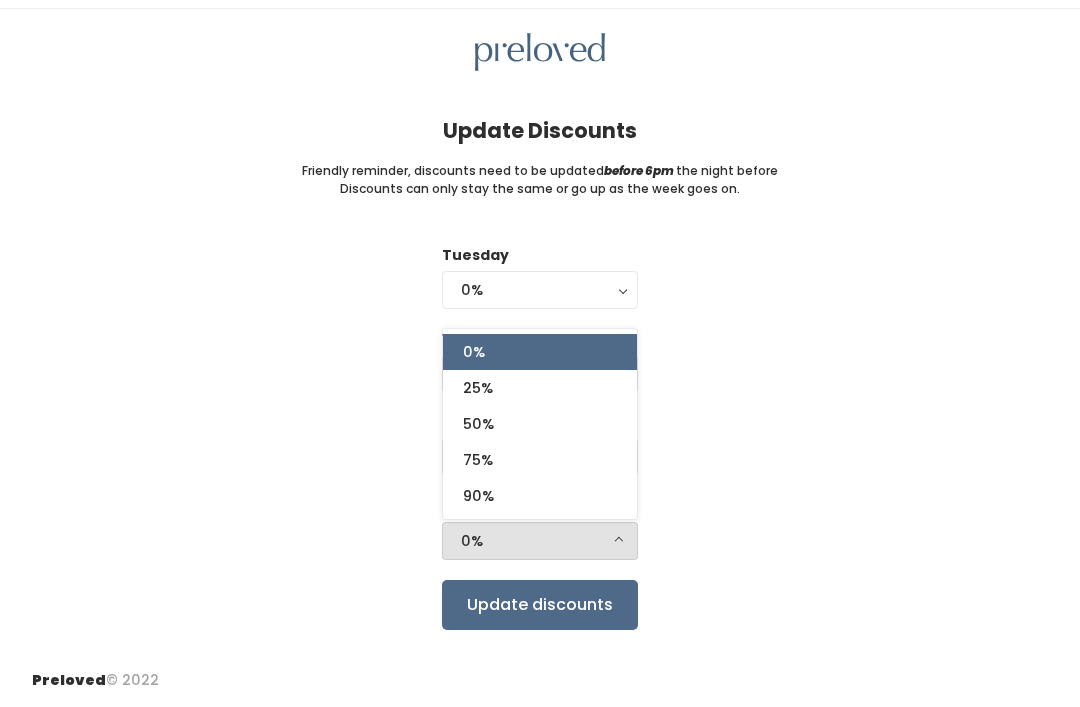 select on "50%" 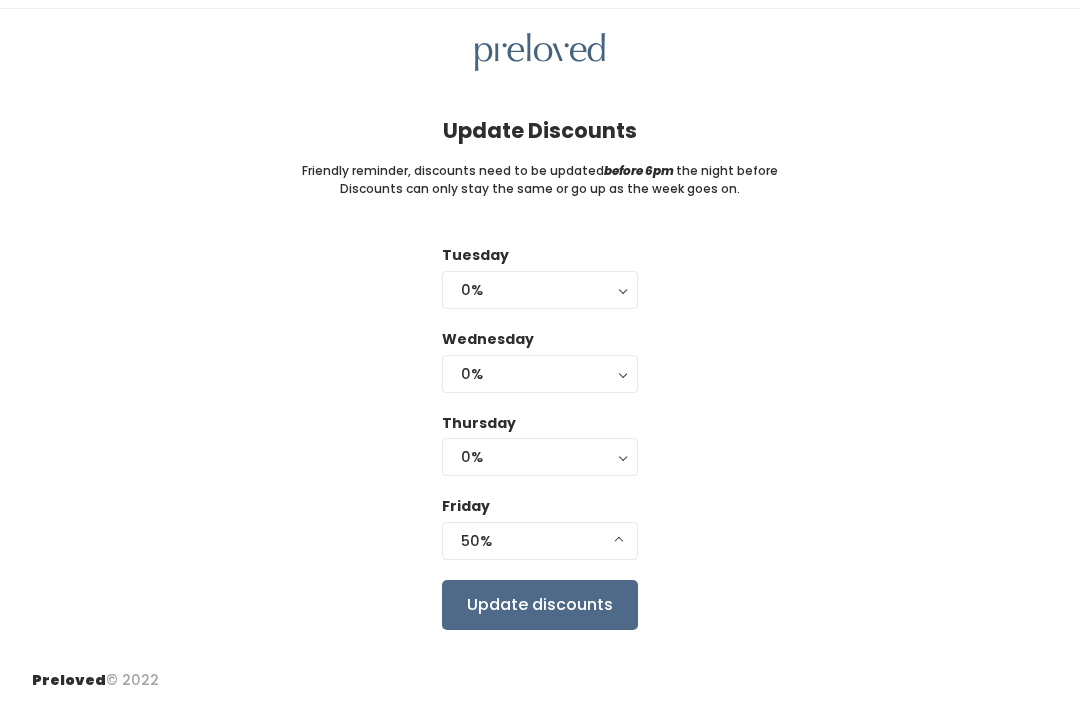 click on "0%" at bounding box center (540, 457) 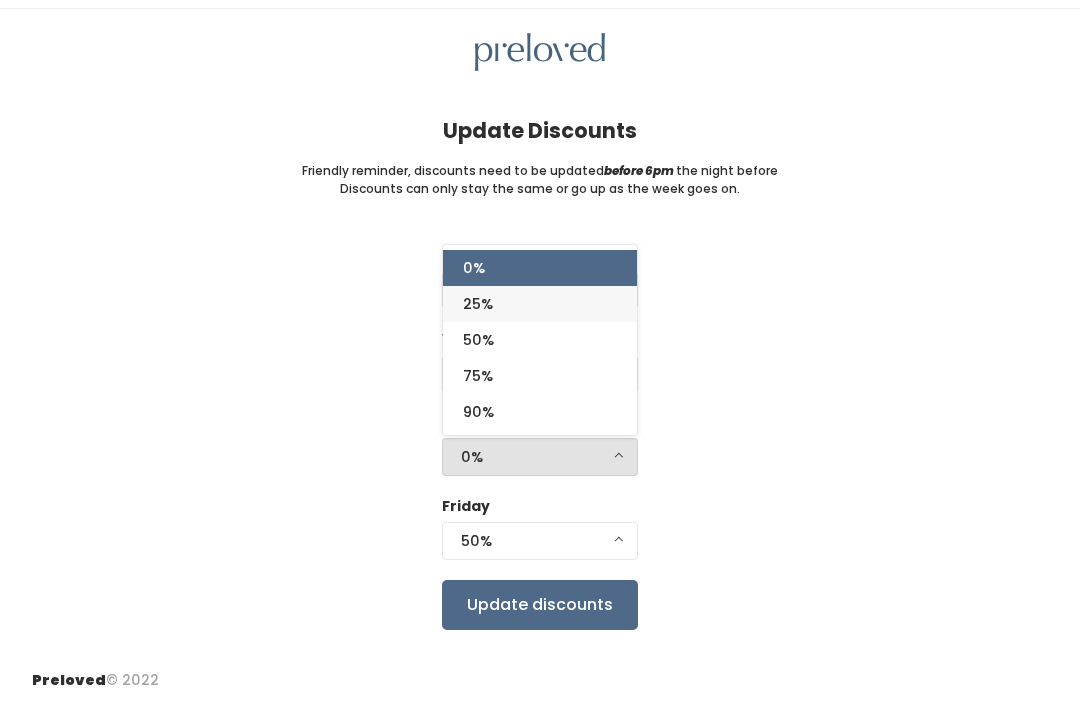 click on "25%" at bounding box center (540, 304) 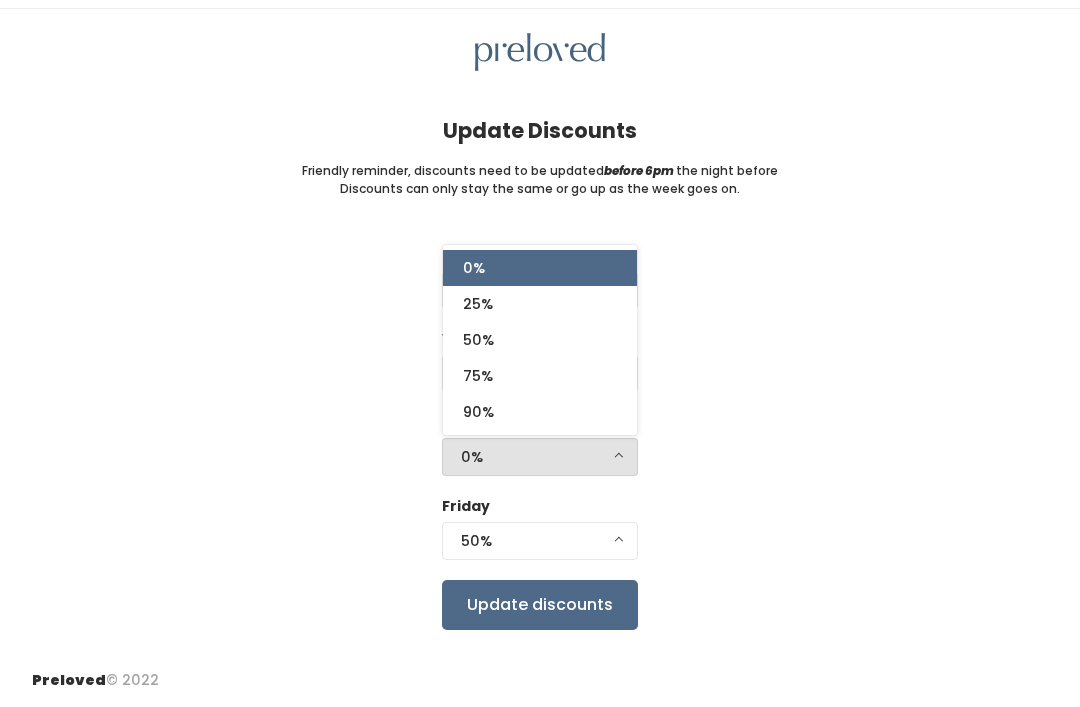 select on "25%" 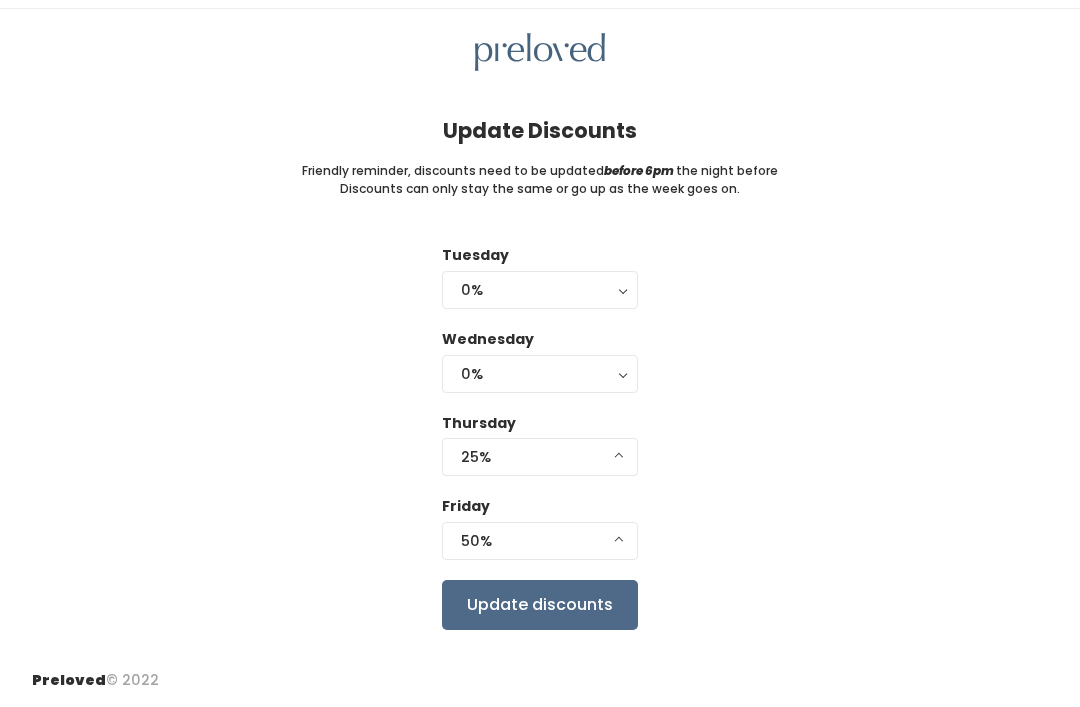 click on "Update discounts" at bounding box center (540, 605) 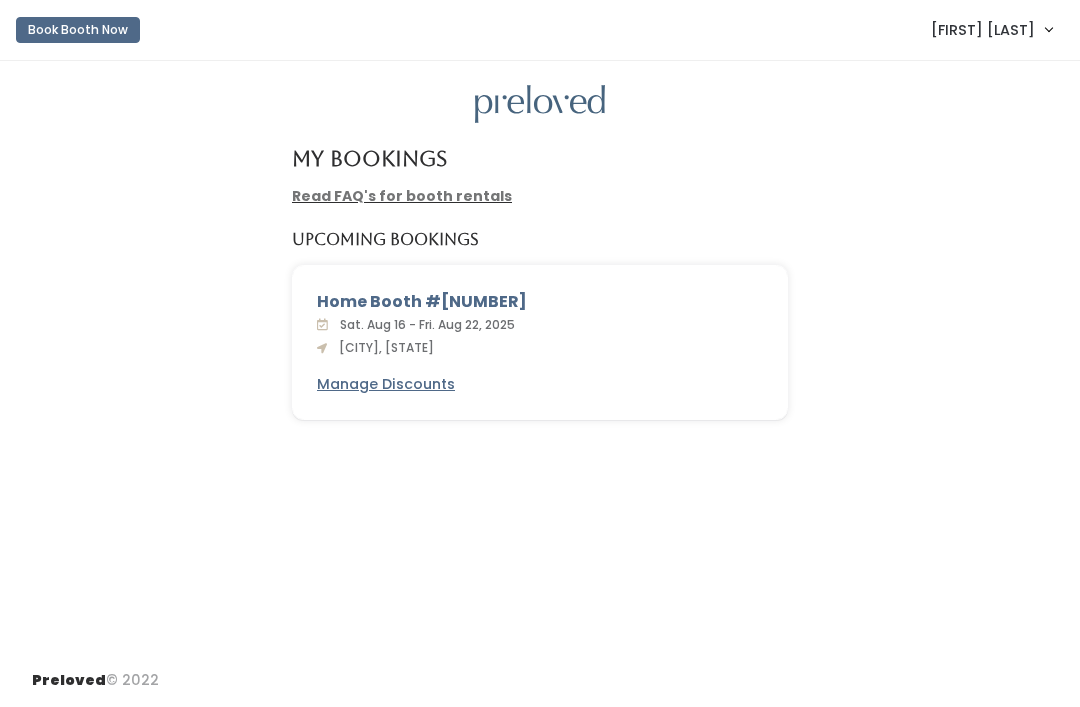 scroll, scrollTop: 0, scrollLeft: 0, axis: both 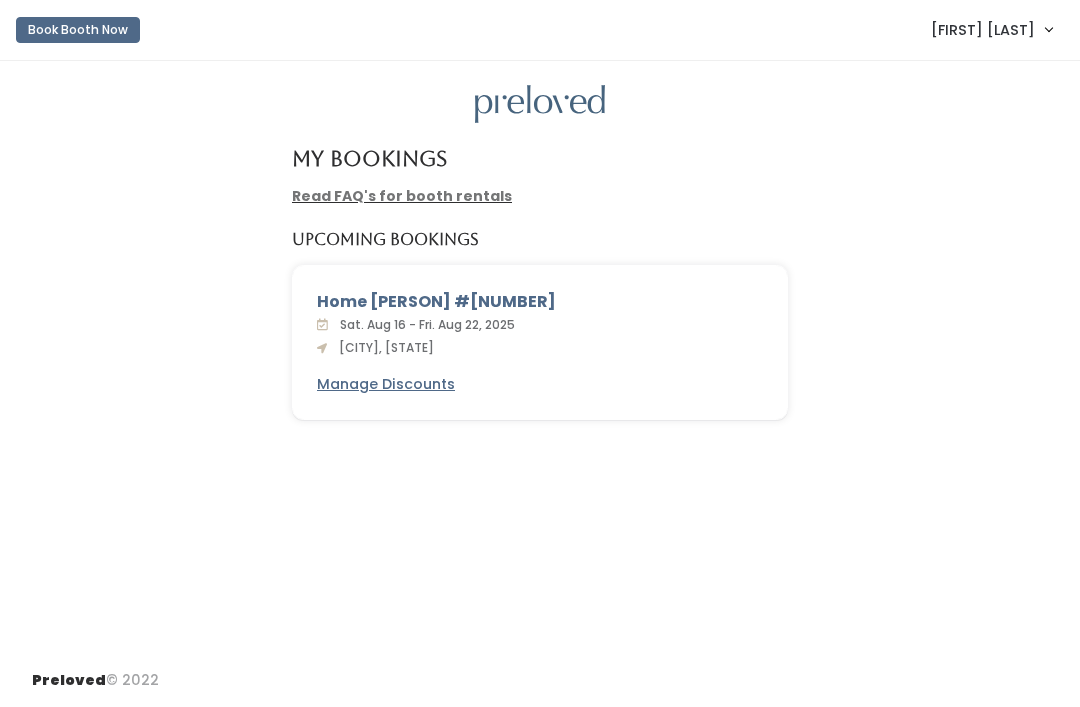 click on "[FIRST] [LAST]" at bounding box center (983, 30) 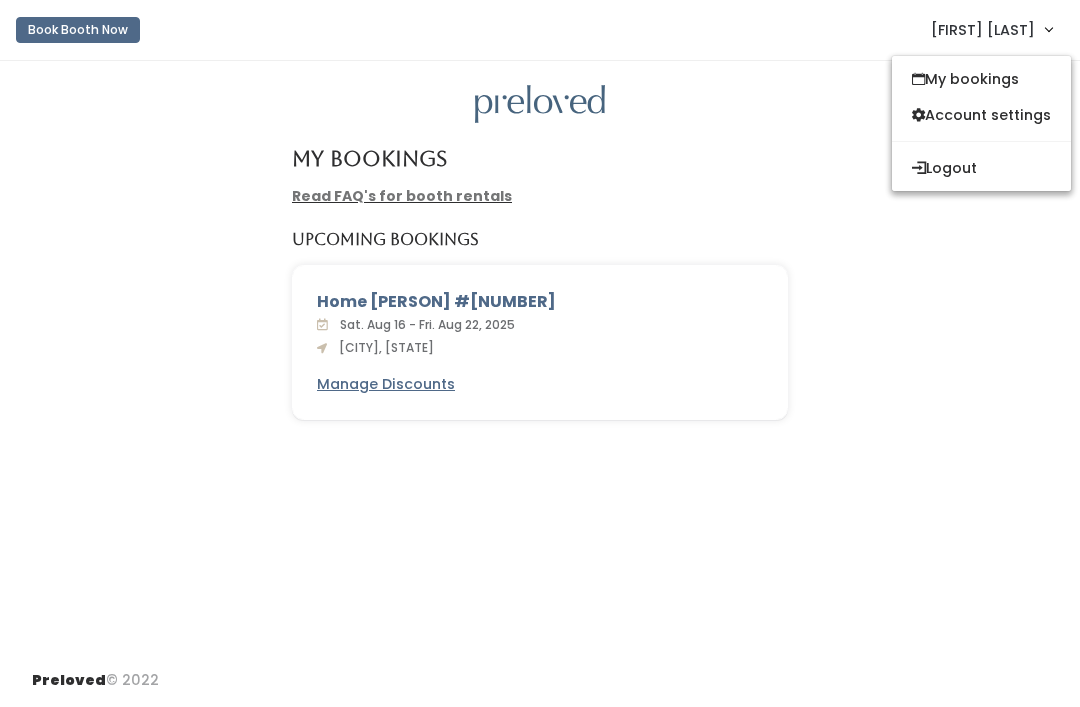 click on "Account settings" at bounding box center [981, 115] 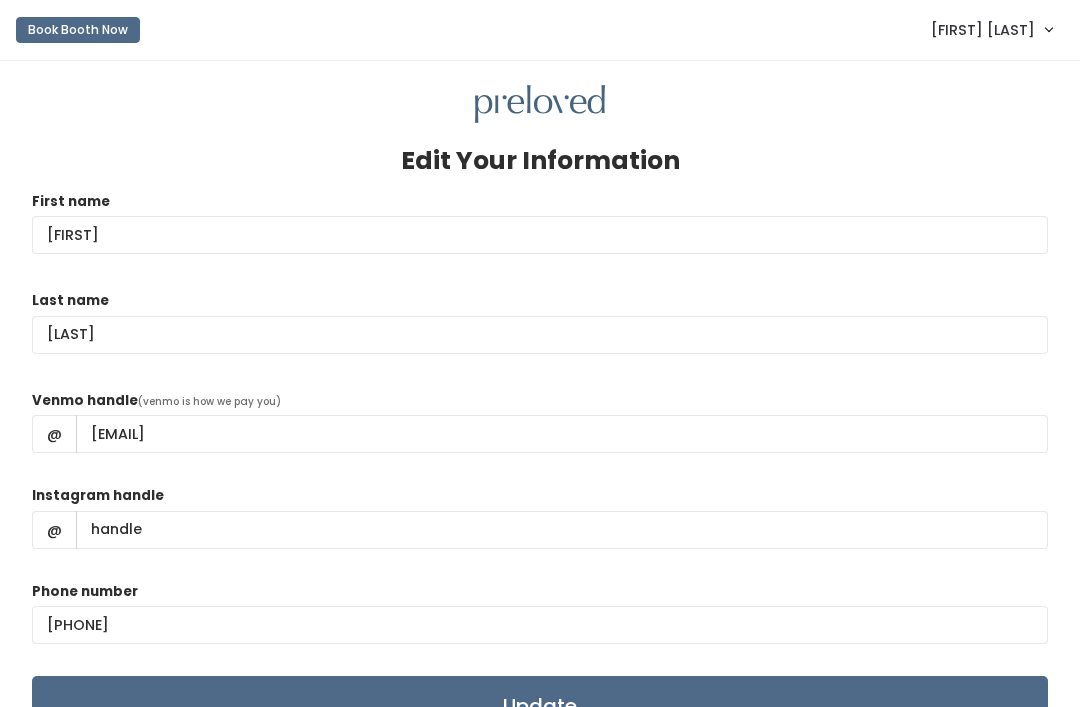scroll, scrollTop: 0, scrollLeft: 0, axis: both 